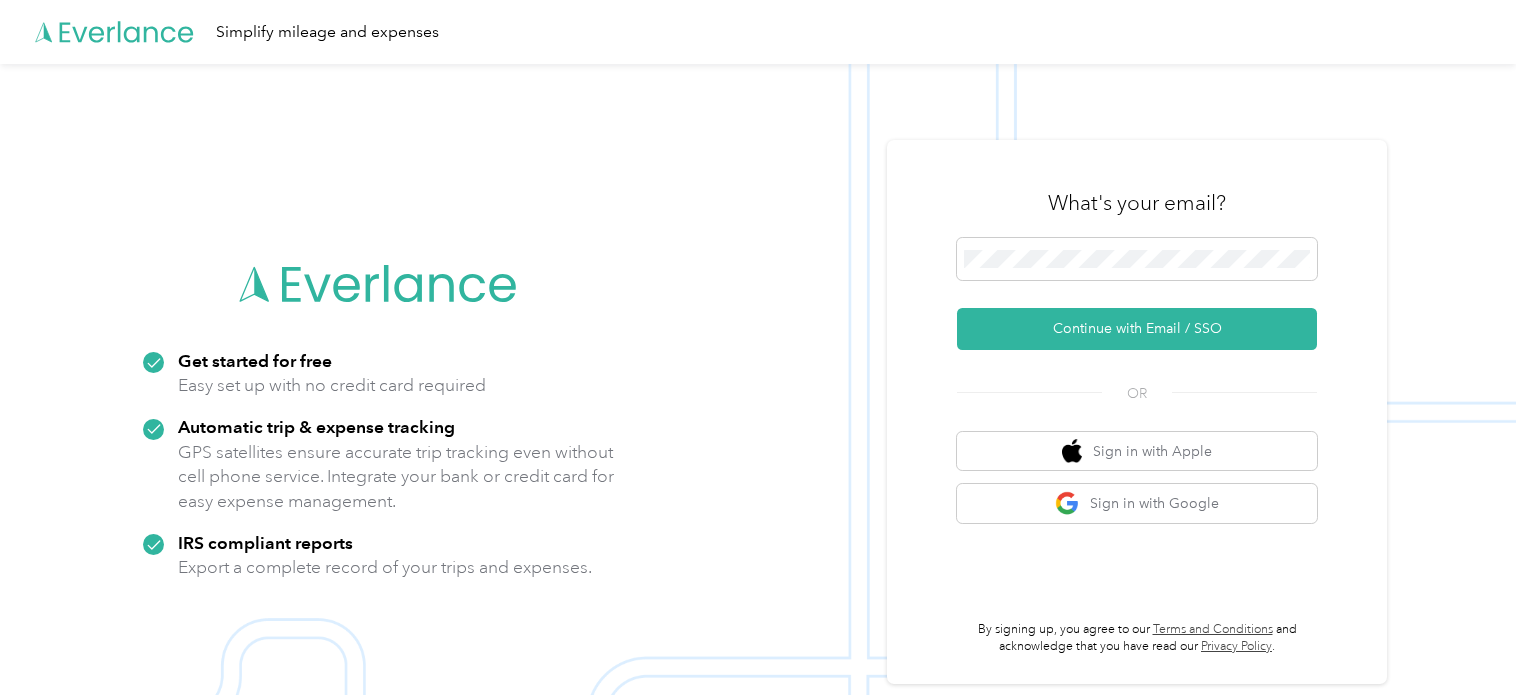 scroll, scrollTop: 0, scrollLeft: 0, axis: both 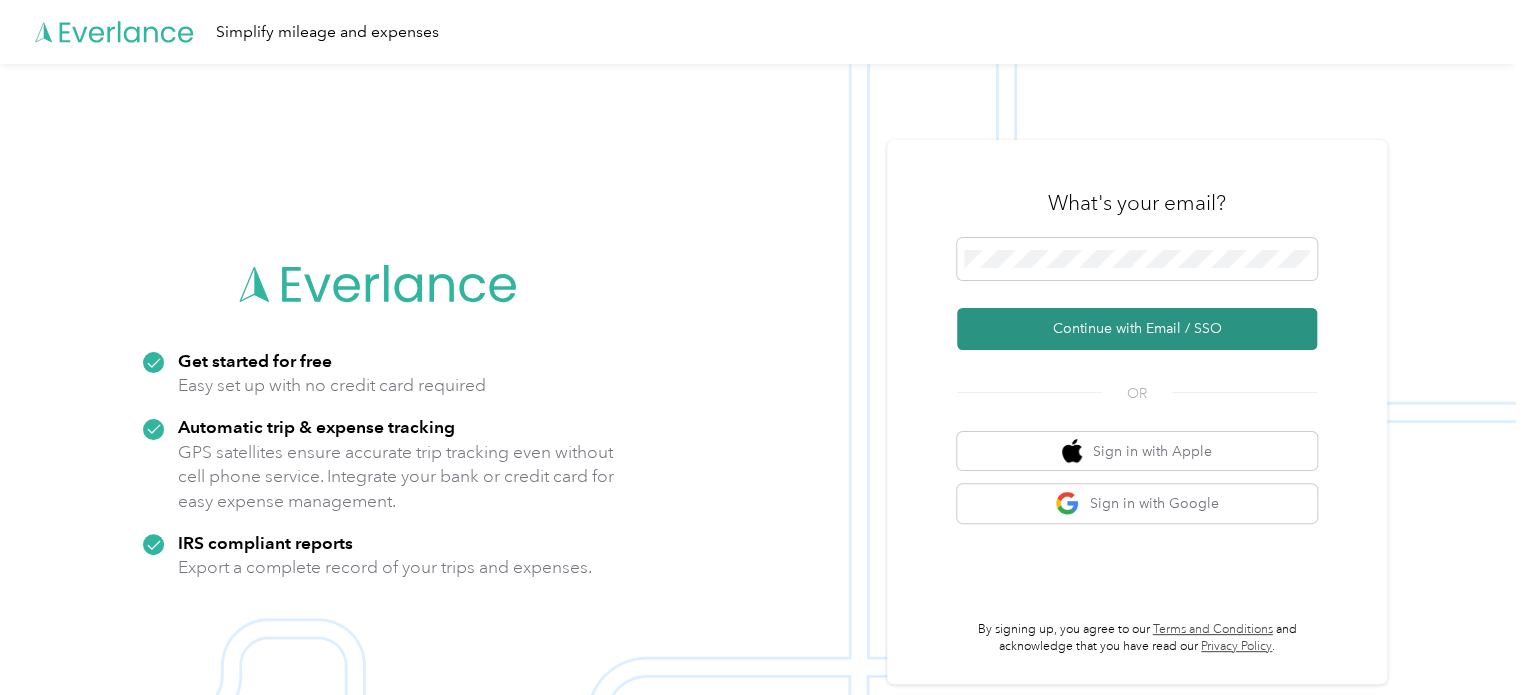 click on "Continue with Email / SSO" at bounding box center (1137, 329) 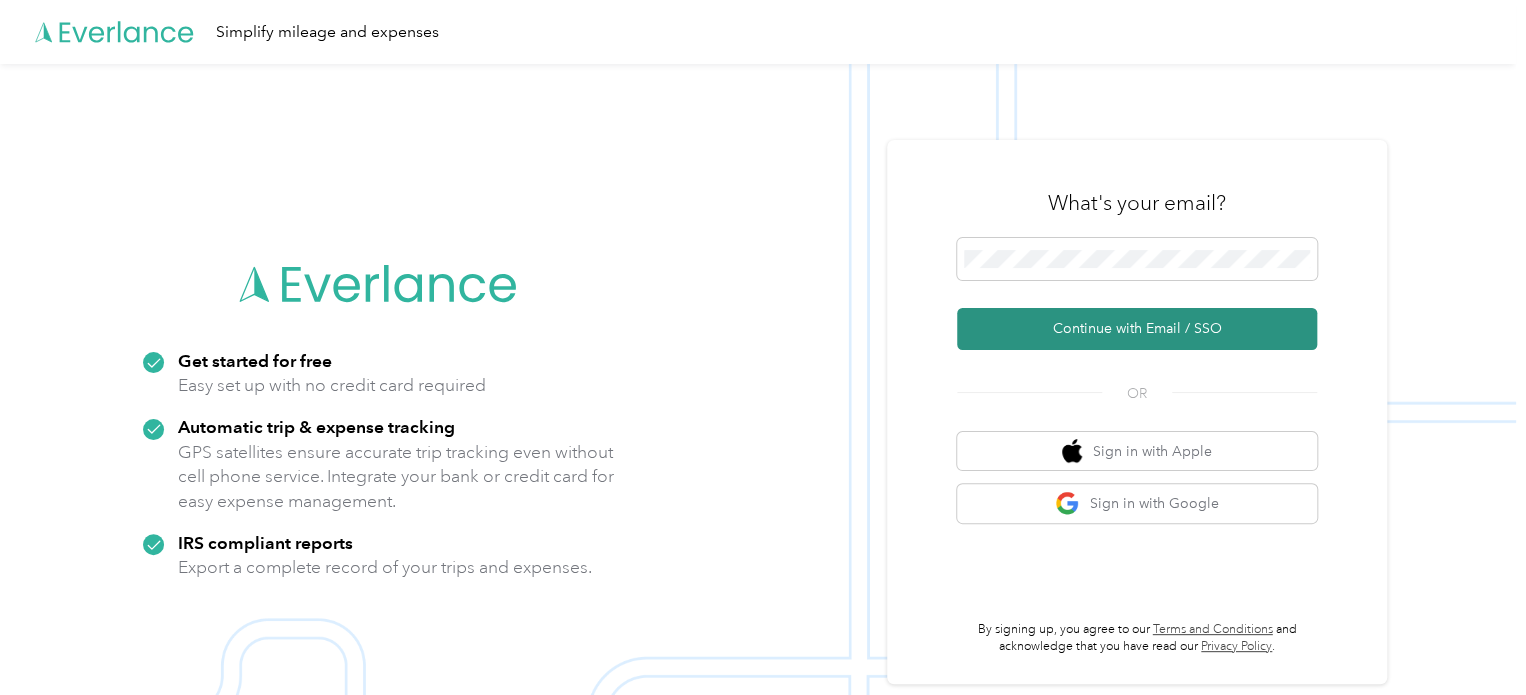 click on "Continue with Email / SSO" at bounding box center [1137, 329] 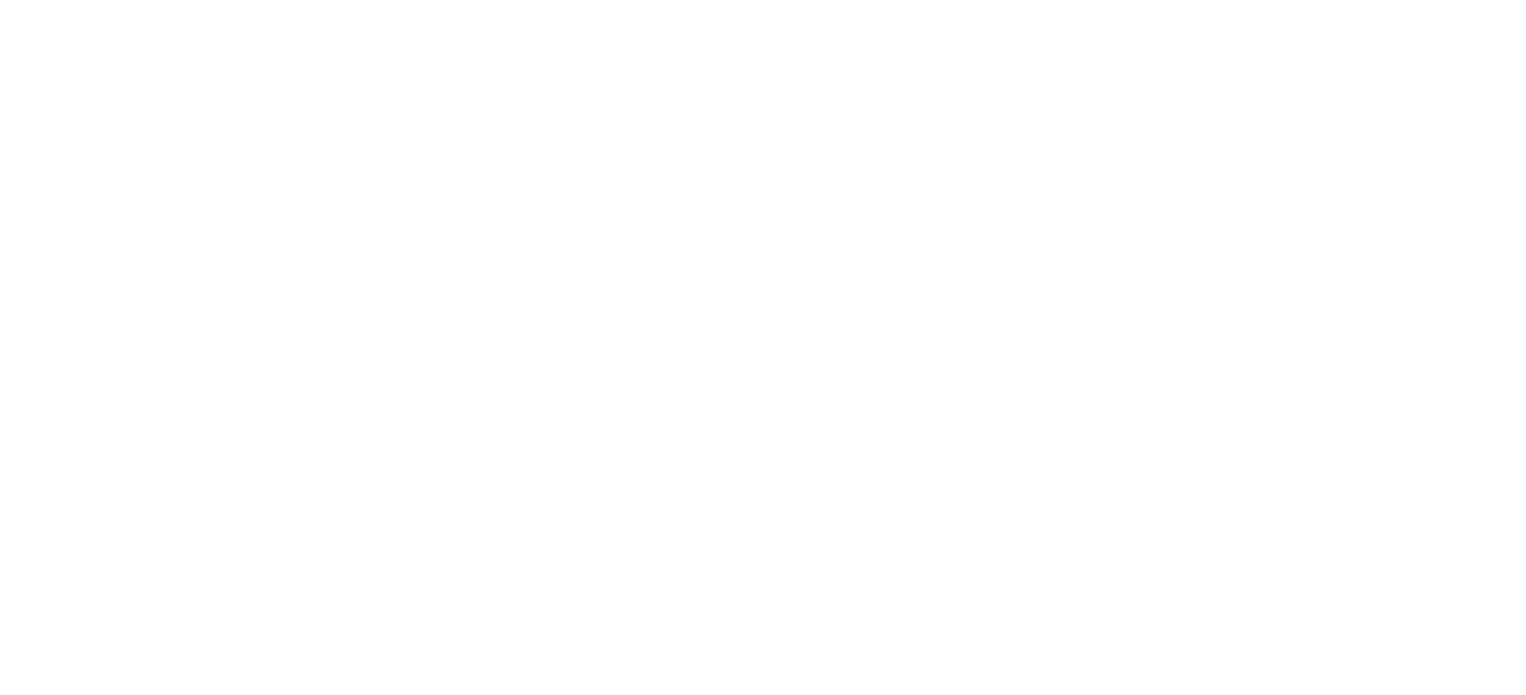 scroll, scrollTop: 0, scrollLeft: 0, axis: both 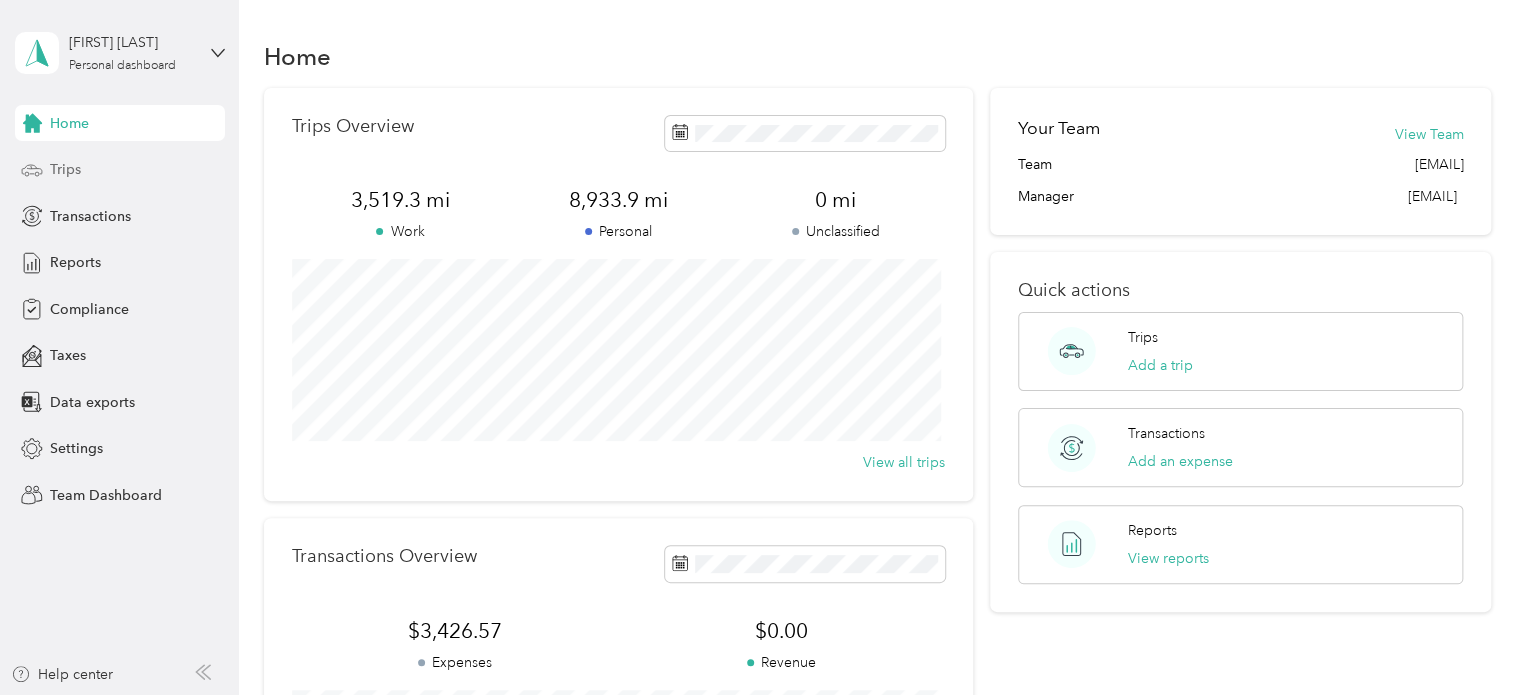 click on "Trips" at bounding box center [120, 170] 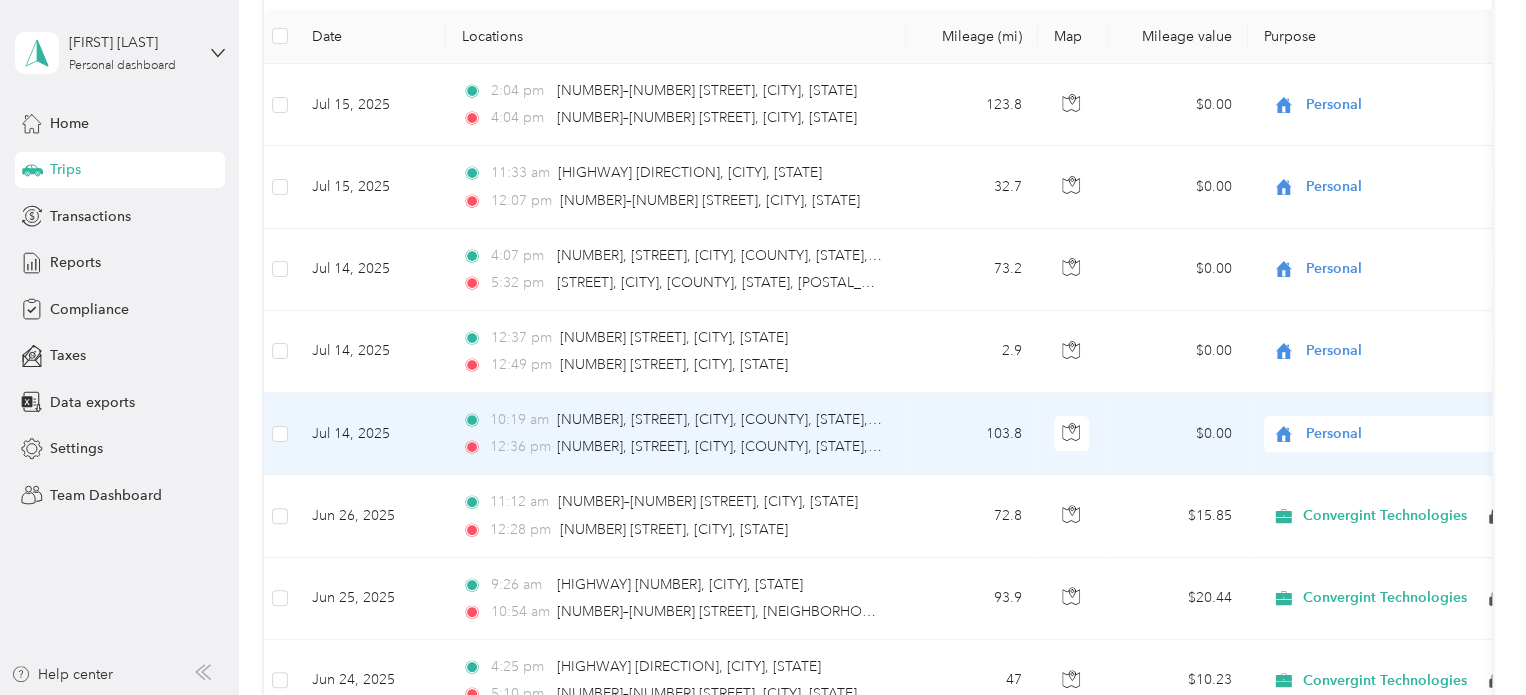 scroll, scrollTop: 400, scrollLeft: 0, axis: vertical 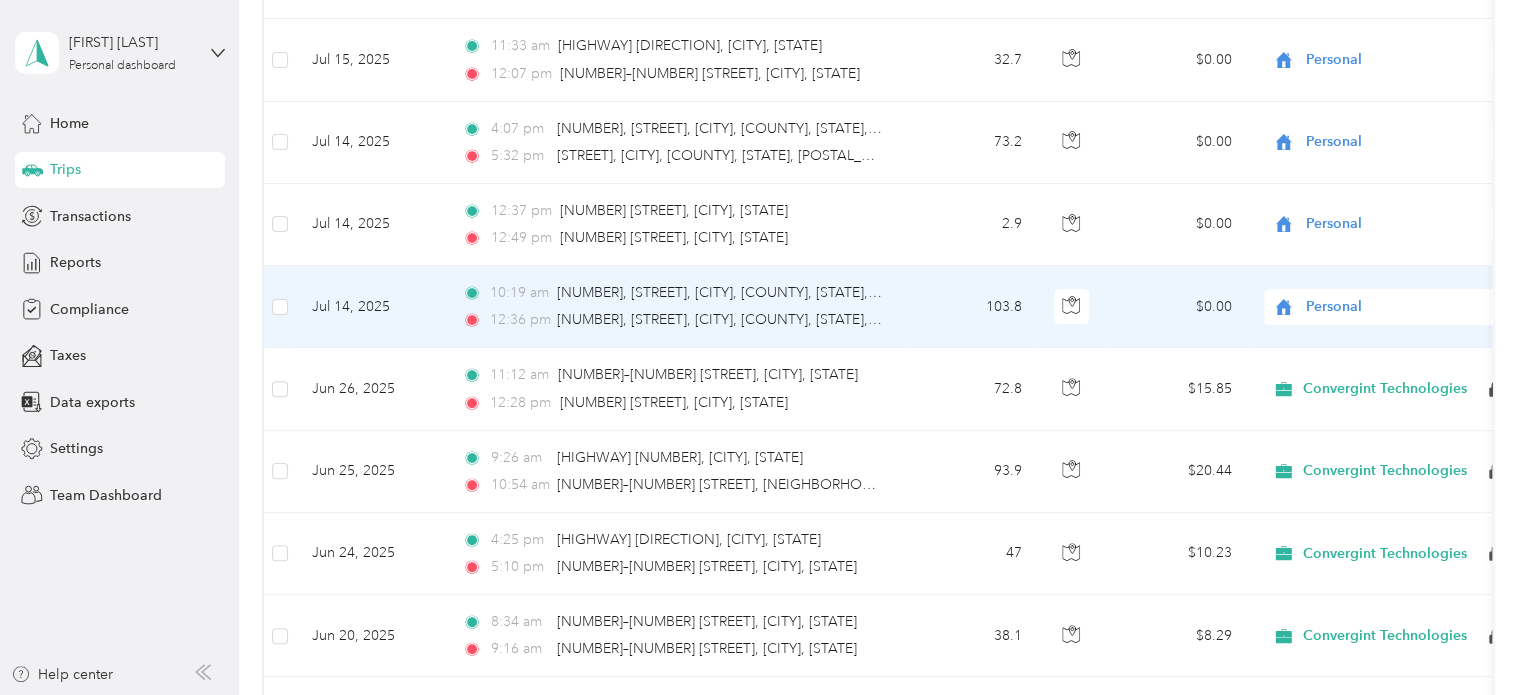 click on "Personal" at bounding box center [1397, 307] 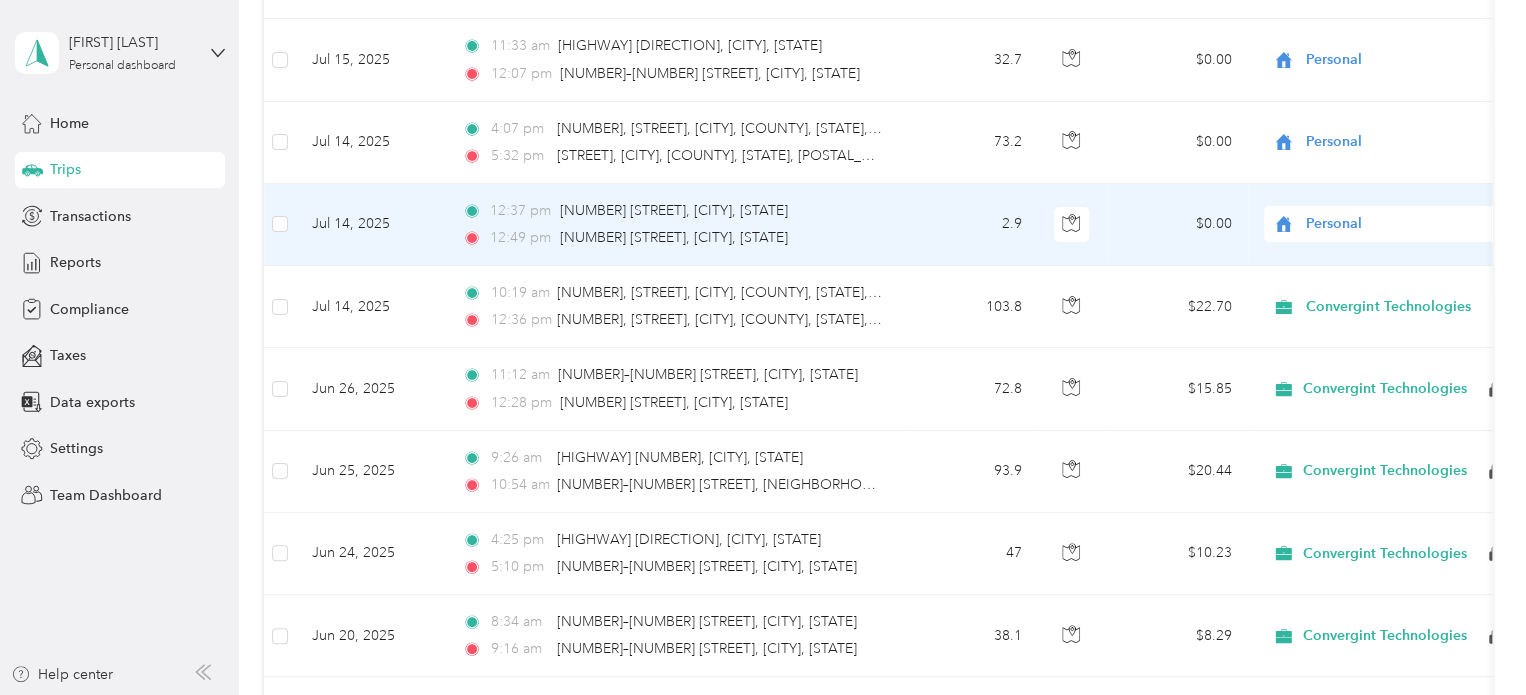click on "Personal" at bounding box center [1397, 224] 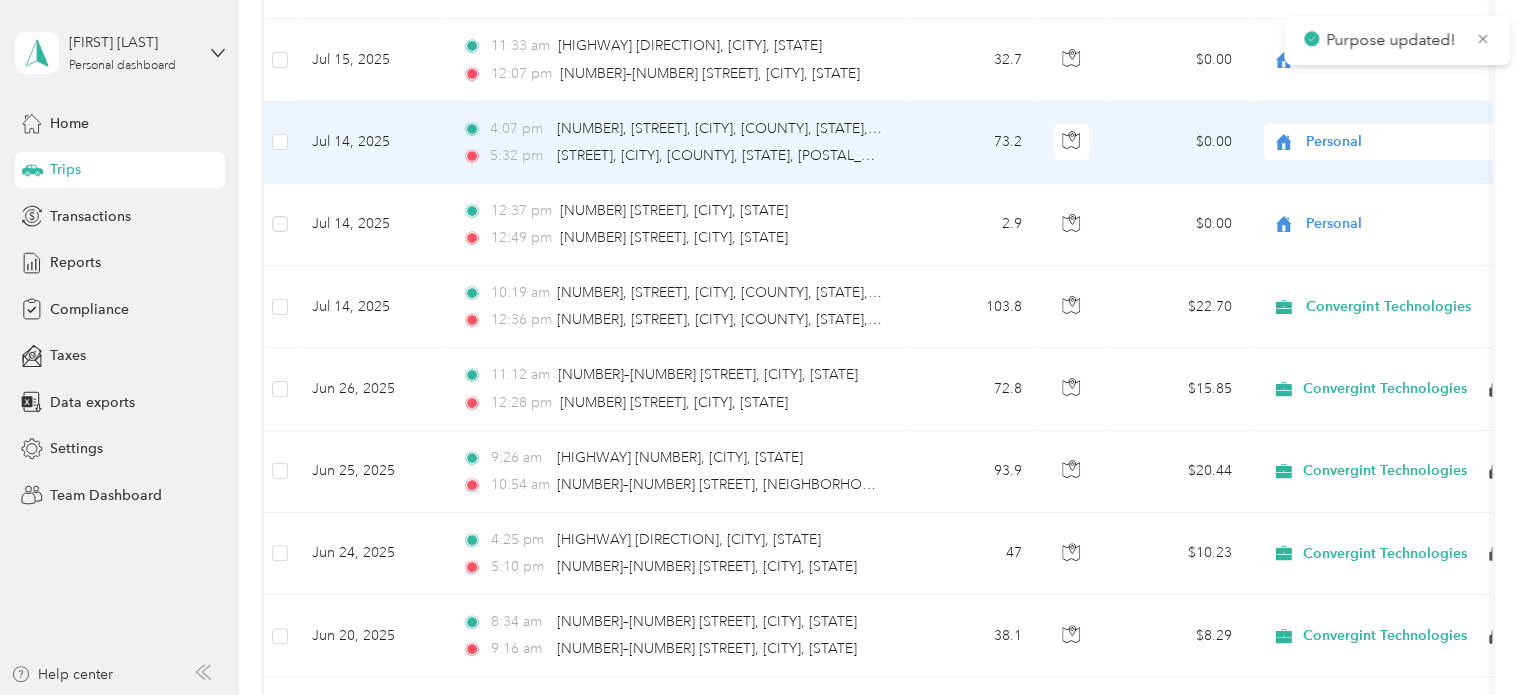 click on "Personal" at bounding box center (1397, 142) 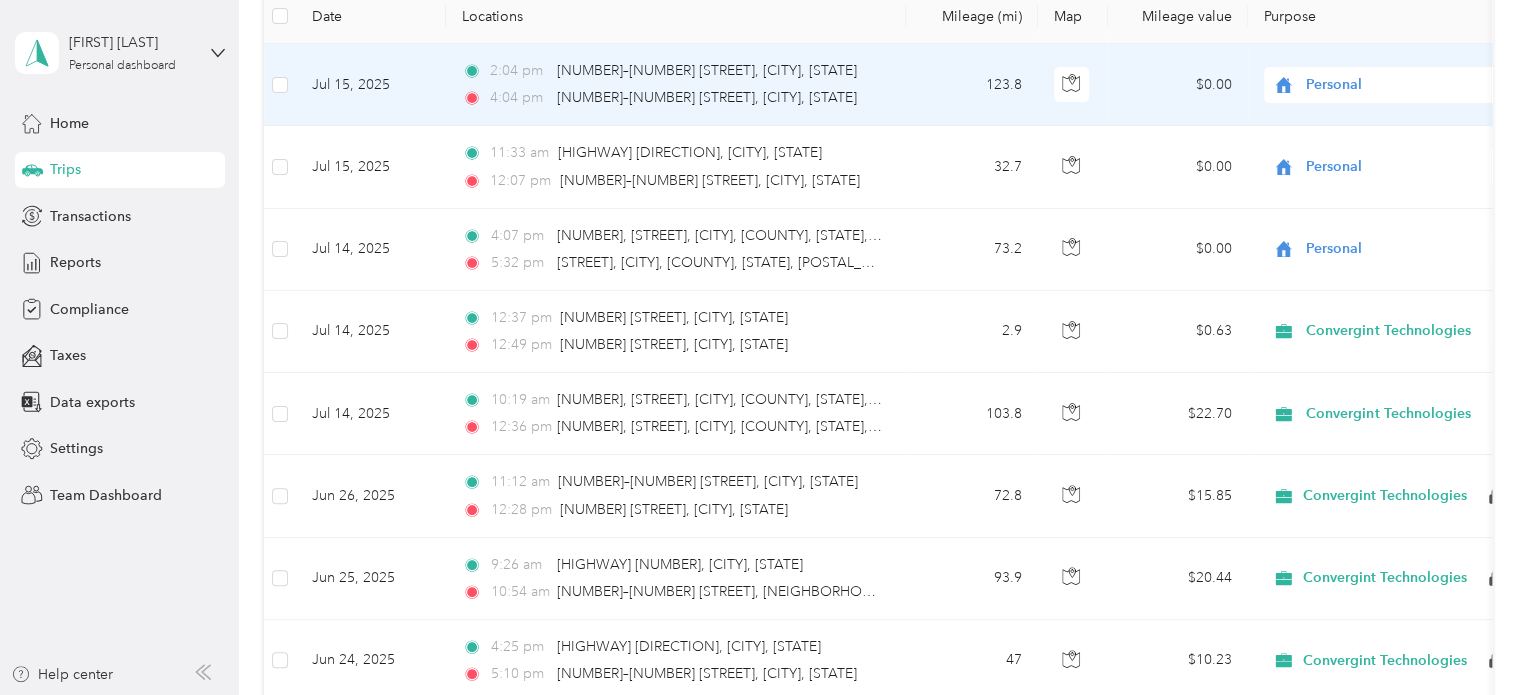 scroll, scrollTop: 300, scrollLeft: 0, axis: vertical 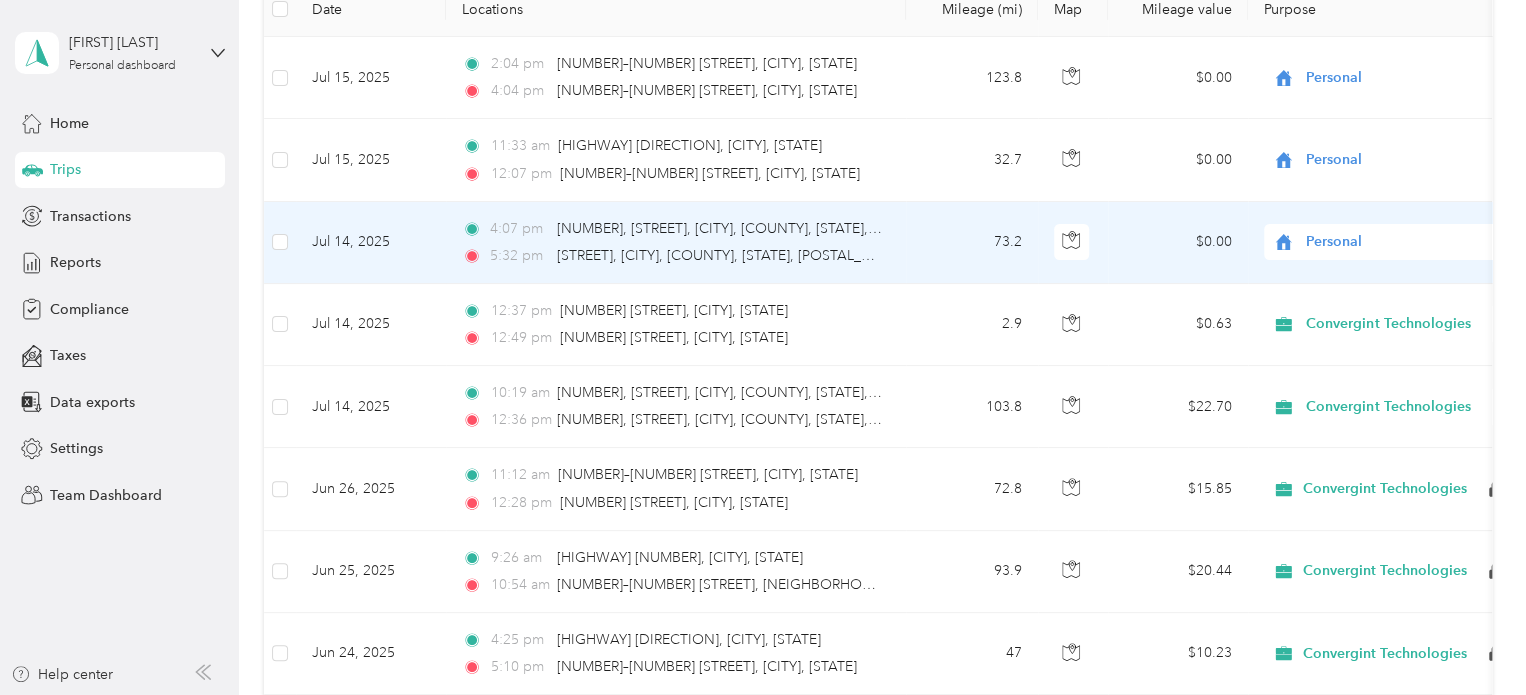 click on "Personal" at bounding box center (1397, 242) 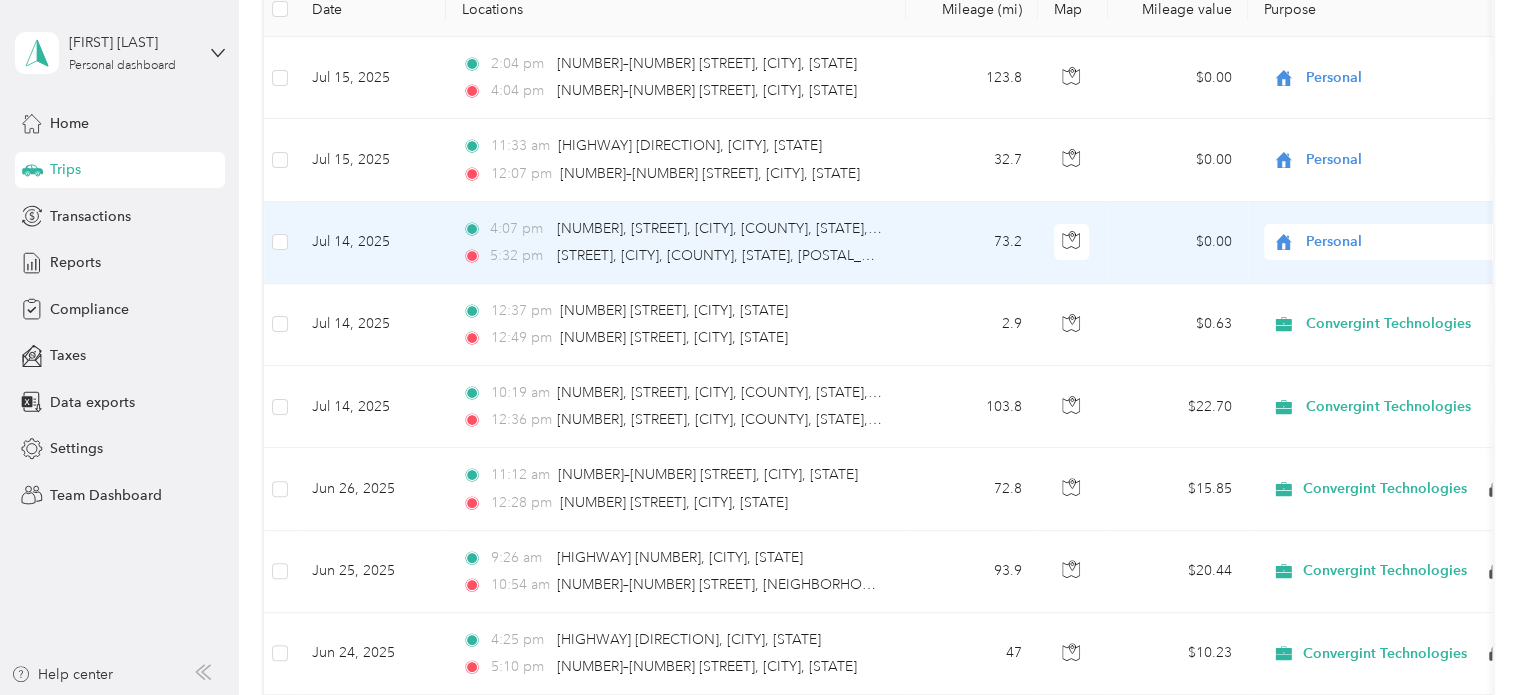click on "Convergint Technologies" at bounding box center (1405, 278) 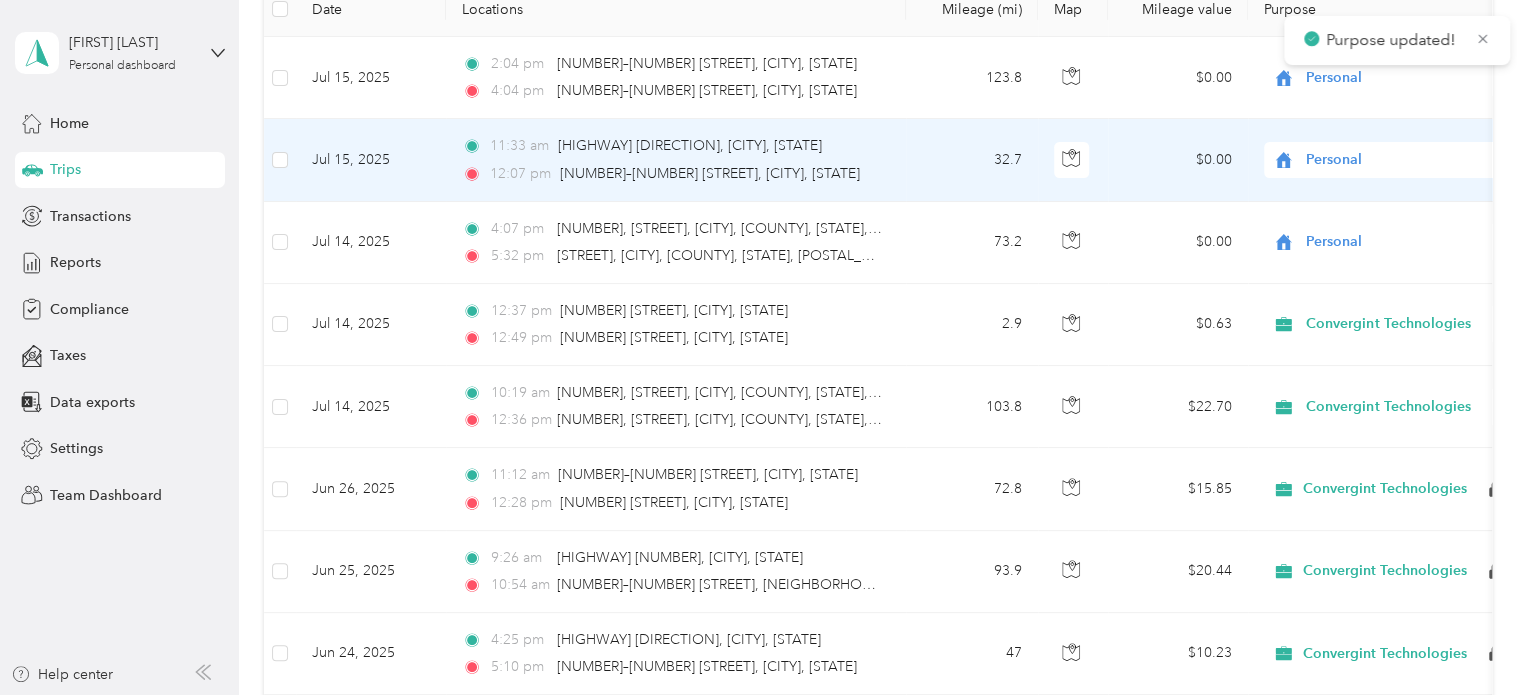 click on "Personal" at bounding box center (1397, 160) 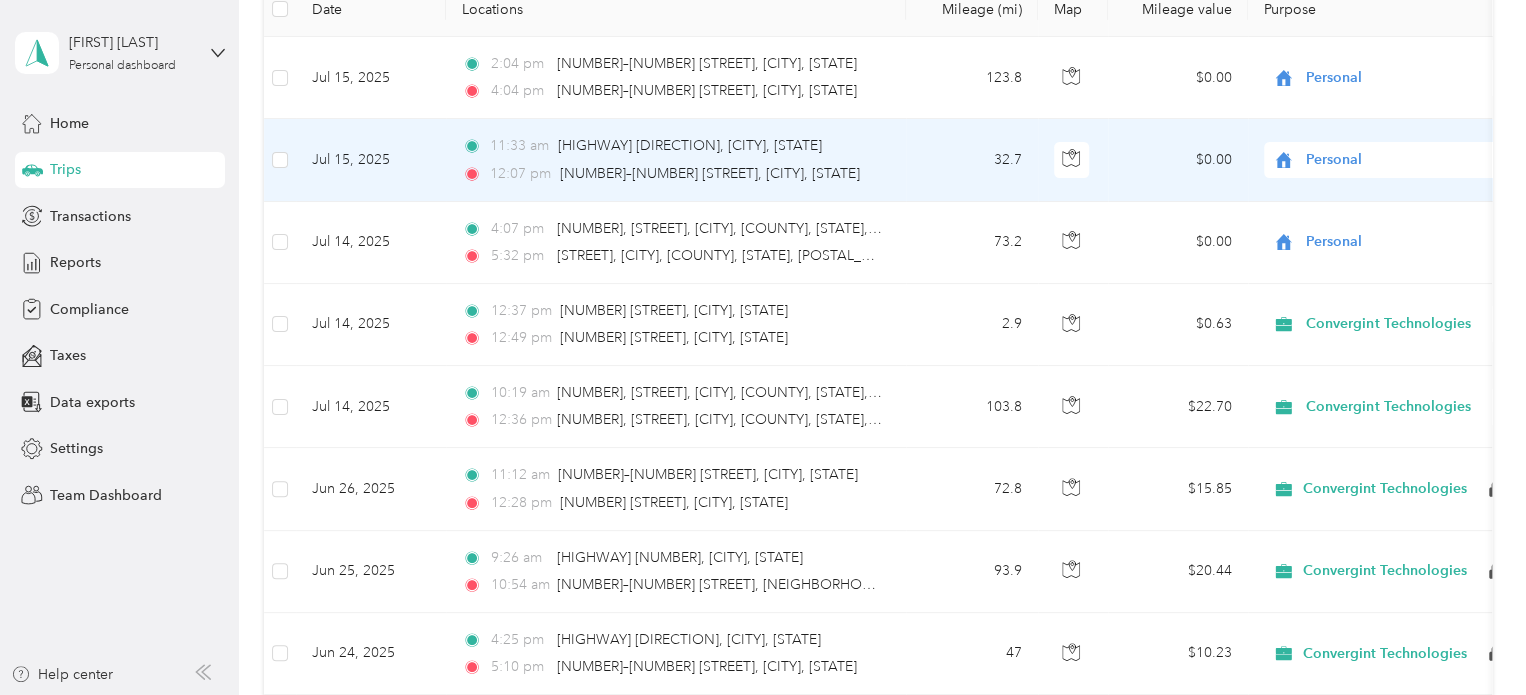 click on "Convergint Technologies" at bounding box center (1405, 195) 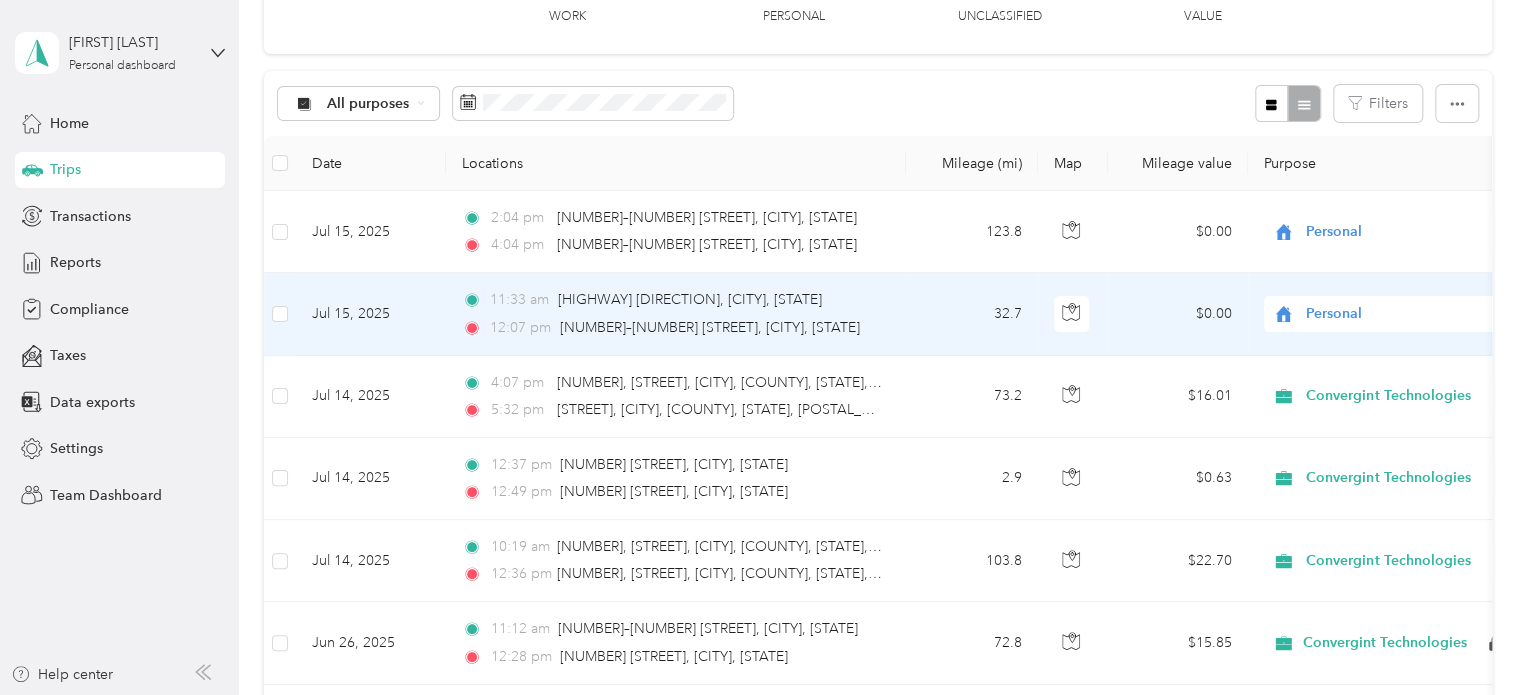 scroll, scrollTop: 100, scrollLeft: 0, axis: vertical 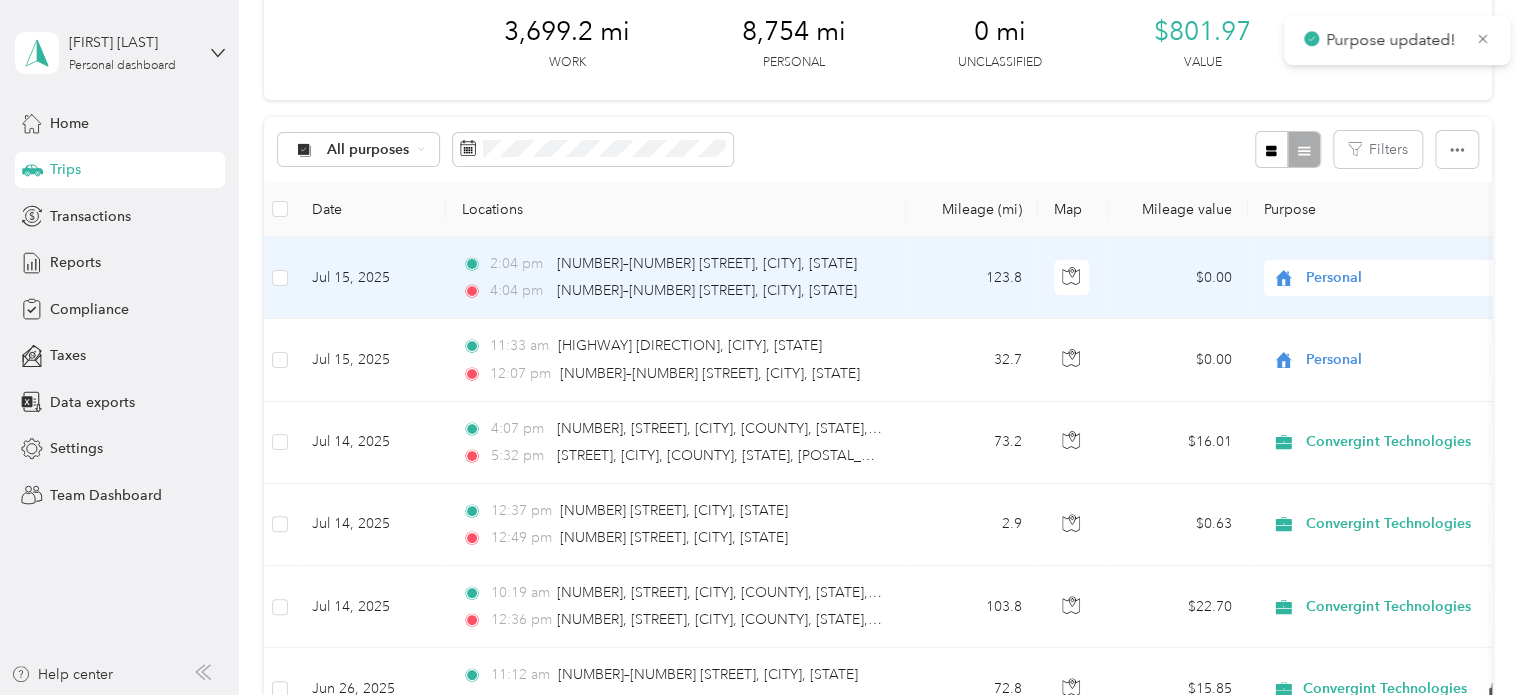 click on "Personal" at bounding box center (1397, 278) 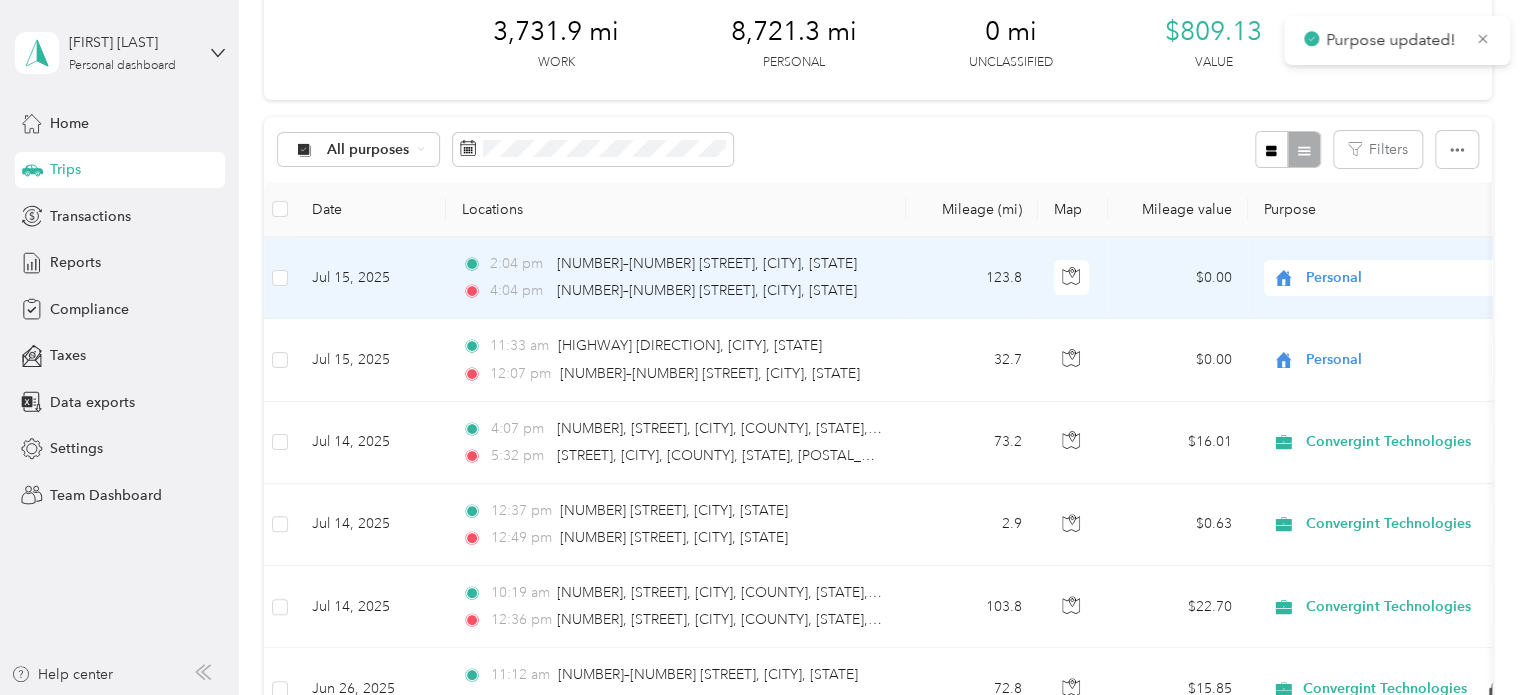 click on "Convergint Technologies Personal" at bounding box center (1388, 332) 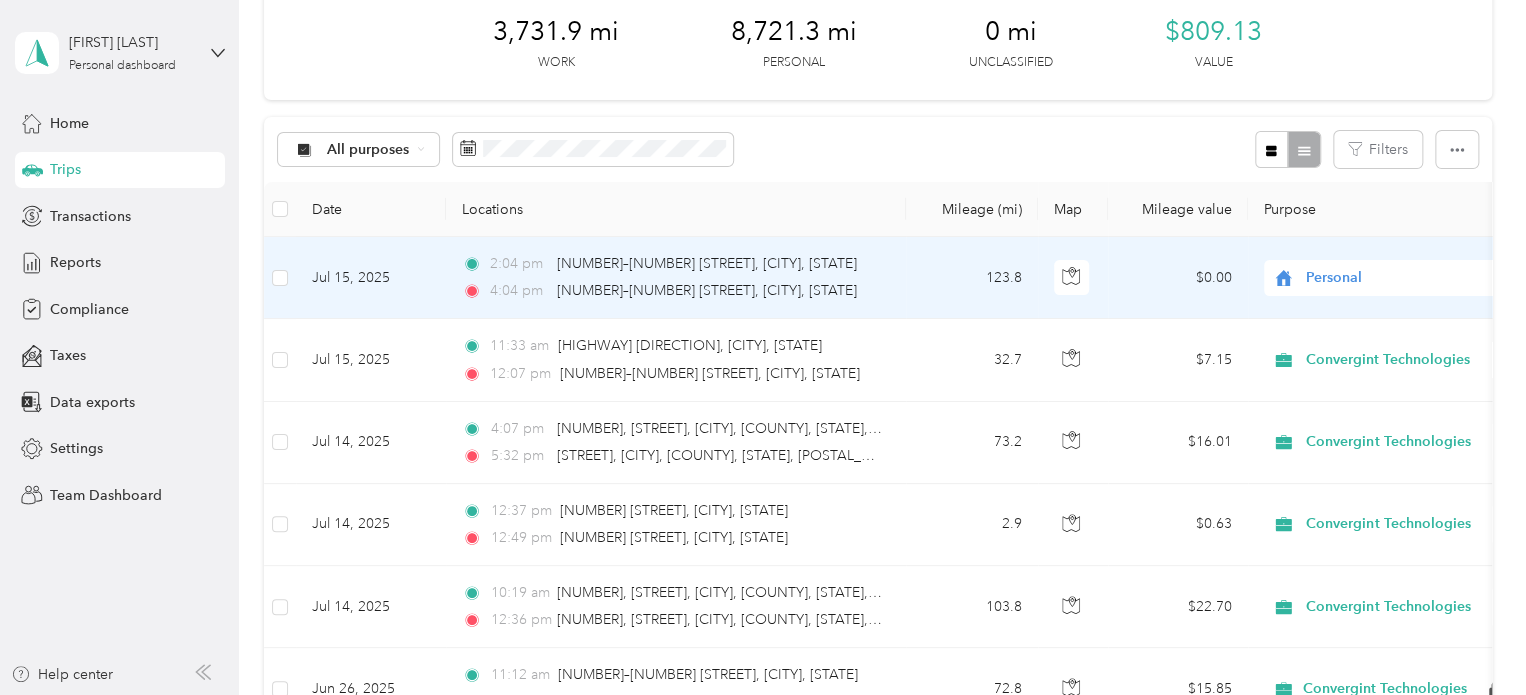 click on "Personal" at bounding box center [1397, 278] 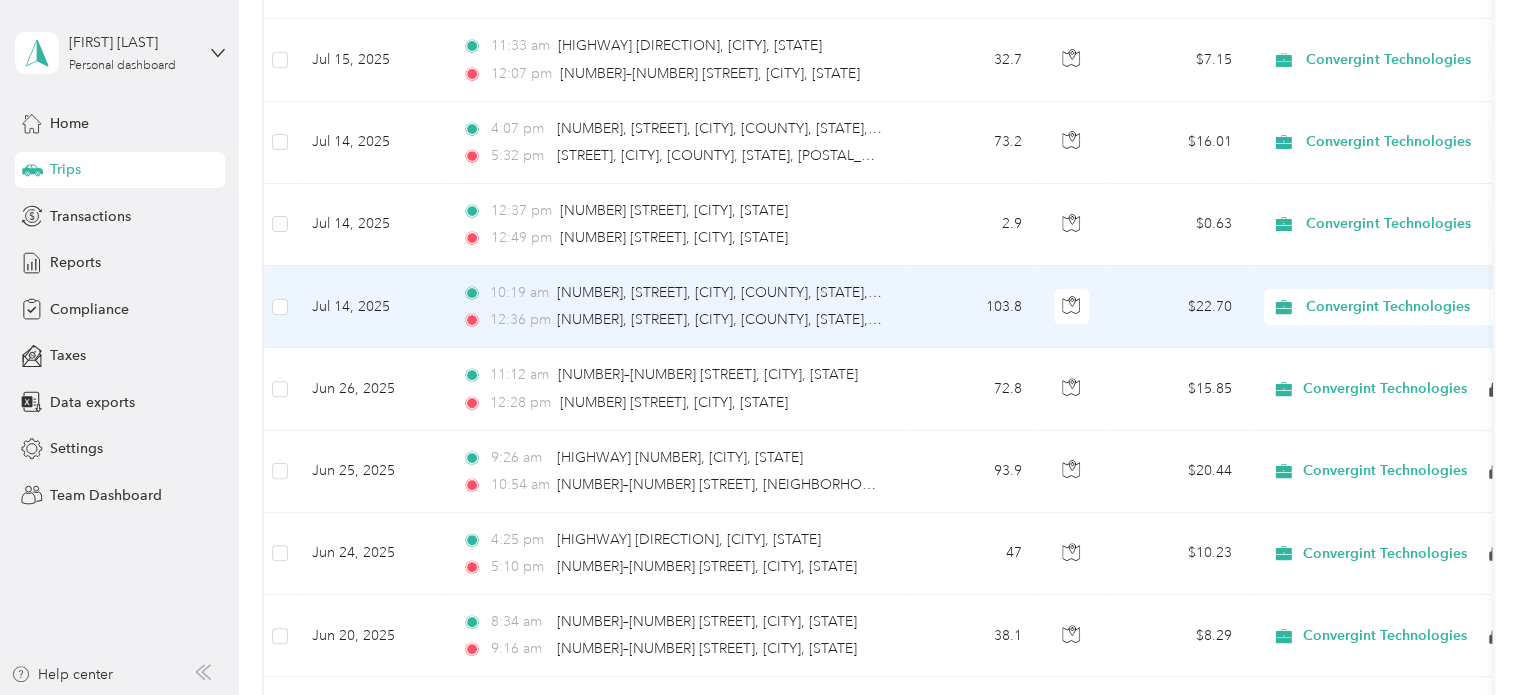 scroll, scrollTop: 0, scrollLeft: 0, axis: both 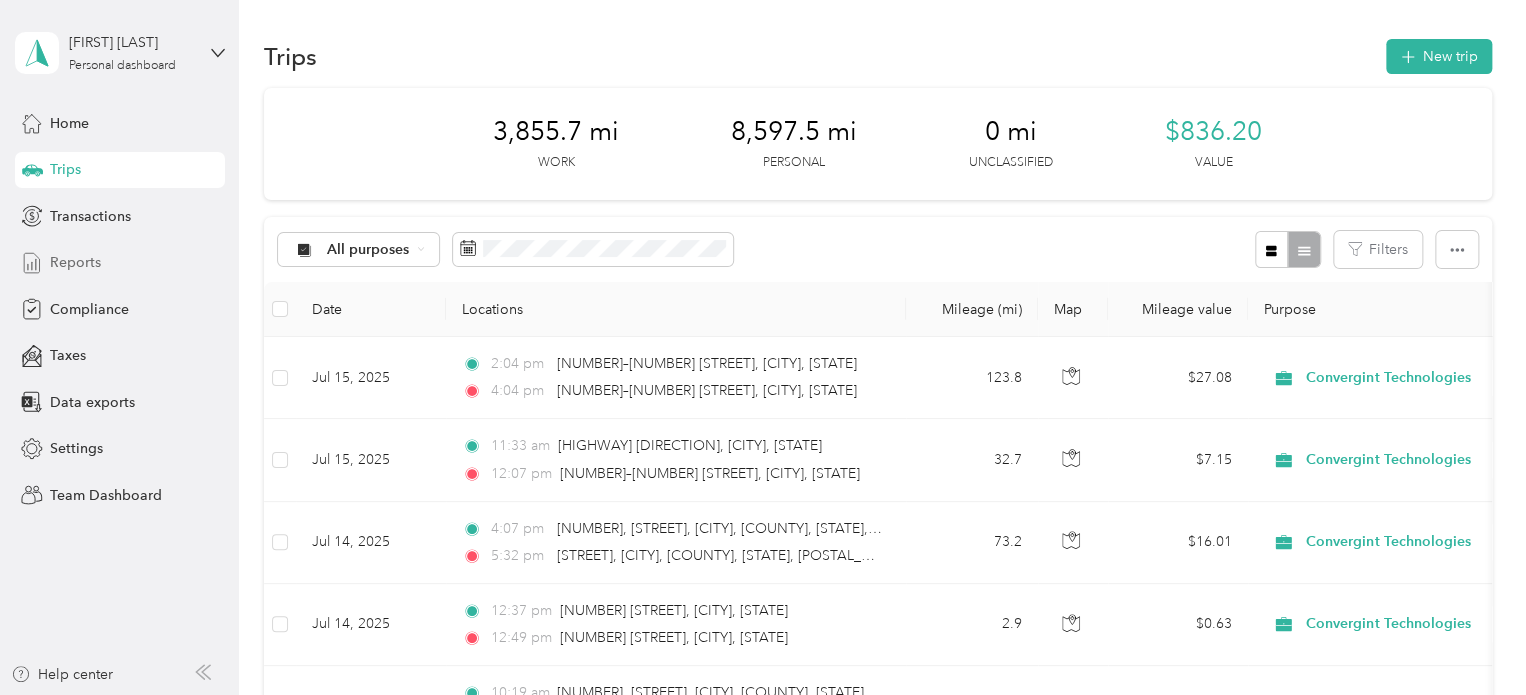 click on "Reports" at bounding box center (75, 262) 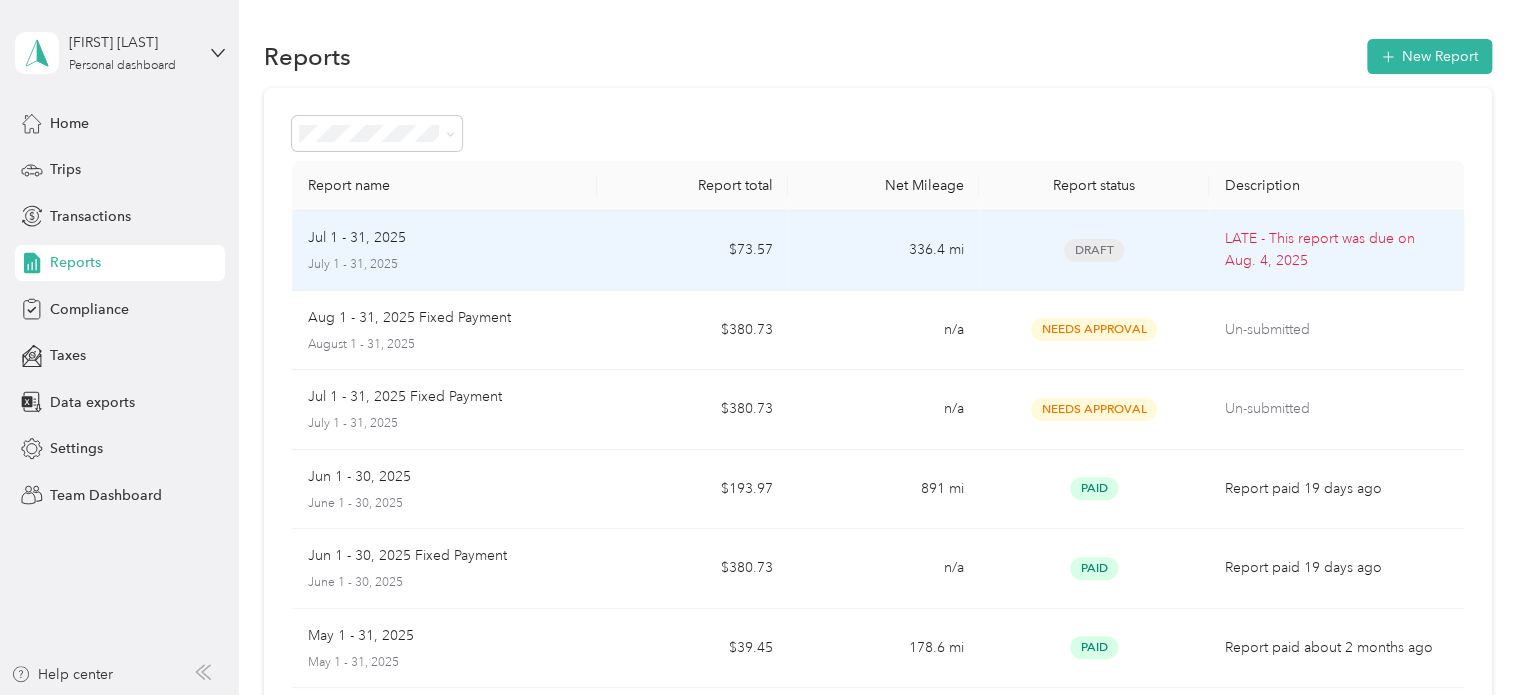 click on "$73.57" at bounding box center [692, 251] 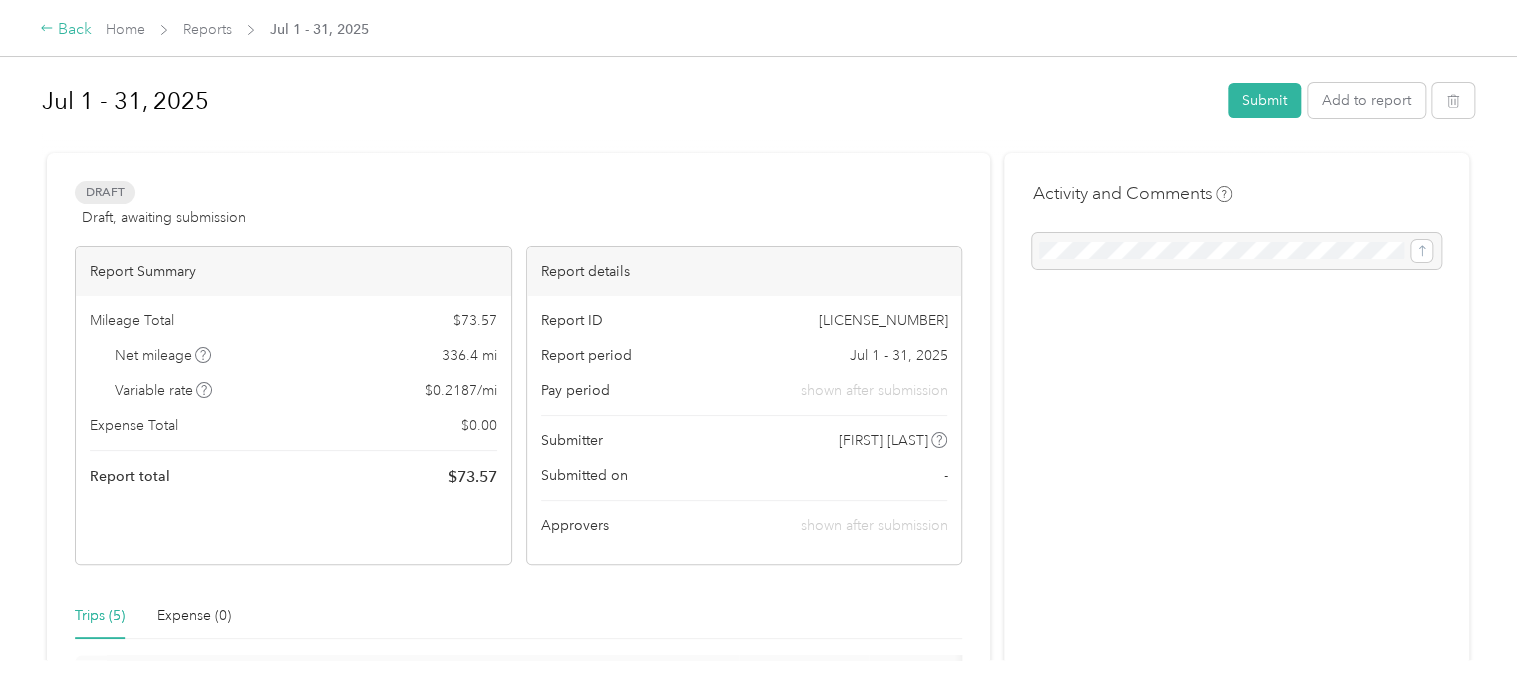 click on "Back" at bounding box center [66, 30] 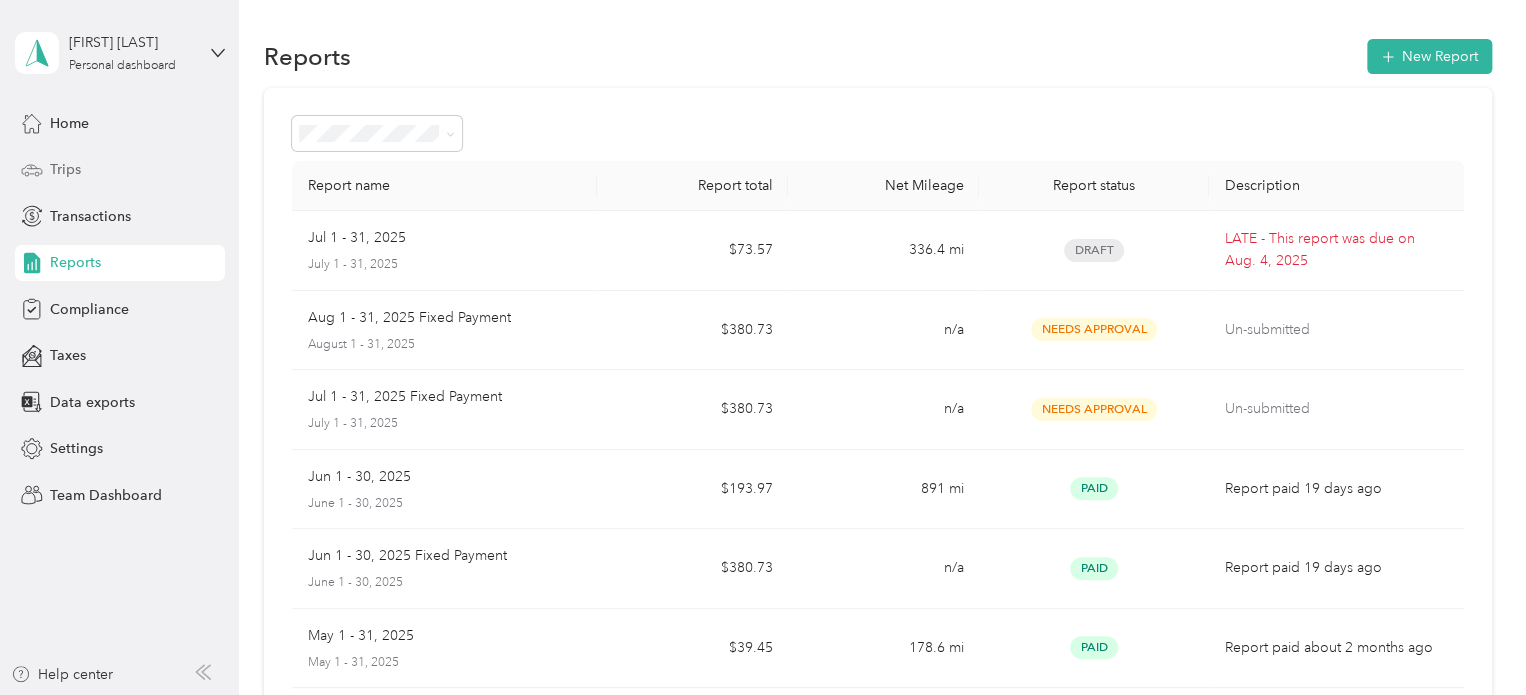 click on "Trips" at bounding box center [65, 169] 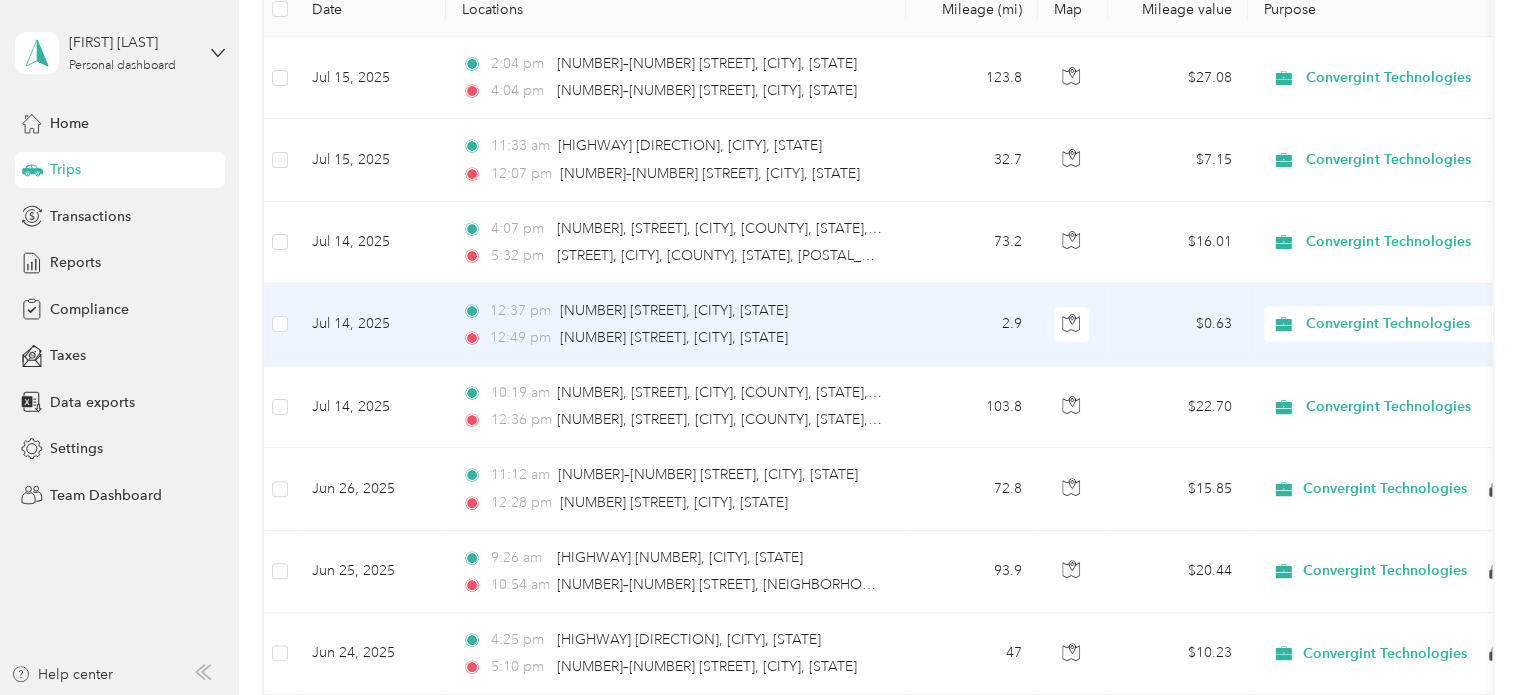 scroll, scrollTop: 0, scrollLeft: 0, axis: both 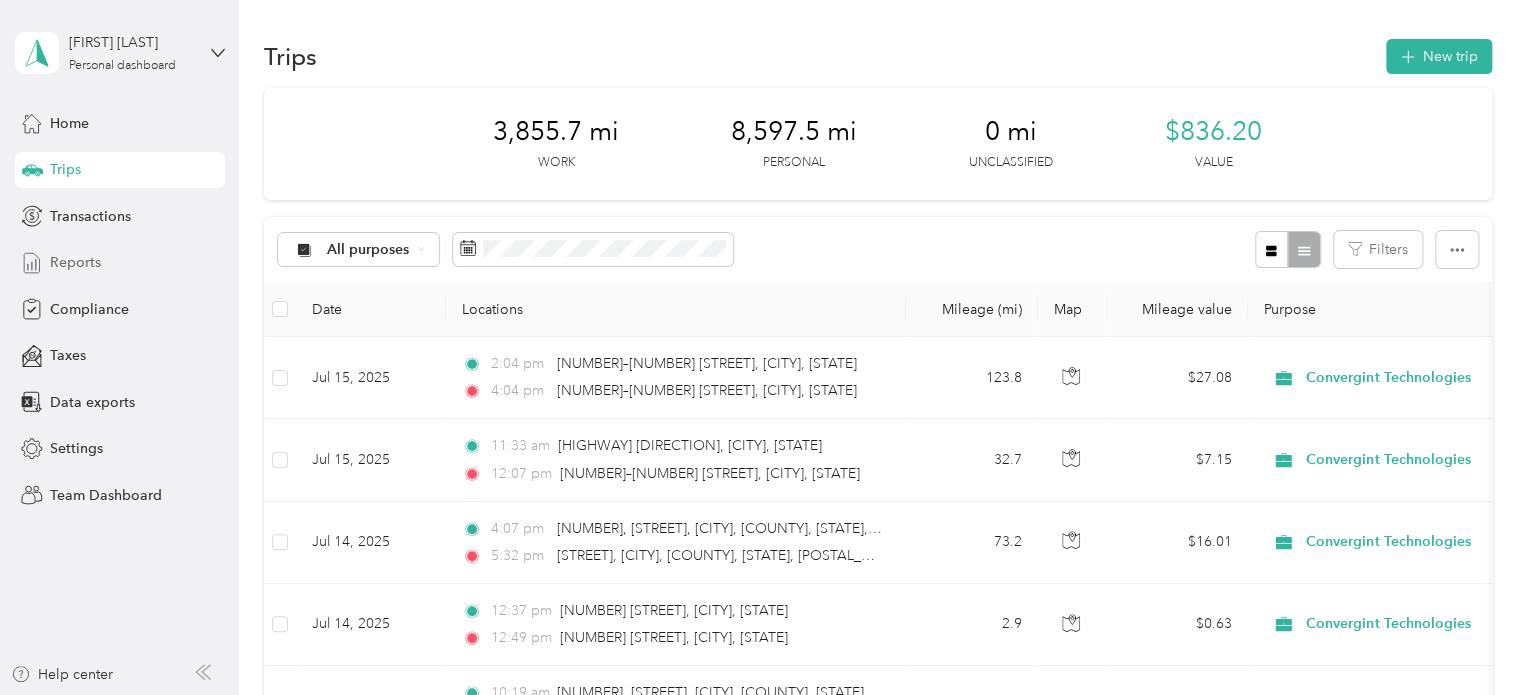 click on "Reports" at bounding box center [75, 262] 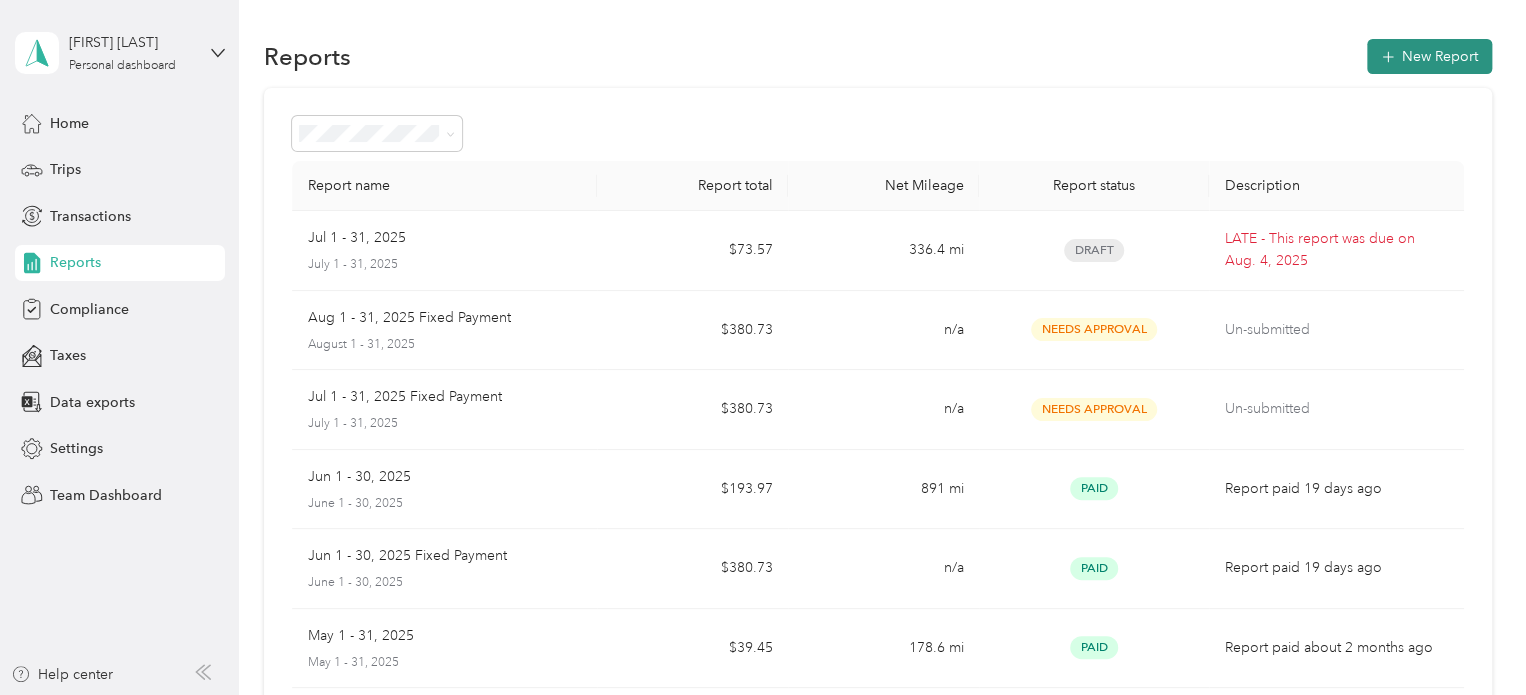 click on "New Report" at bounding box center [1429, 56] 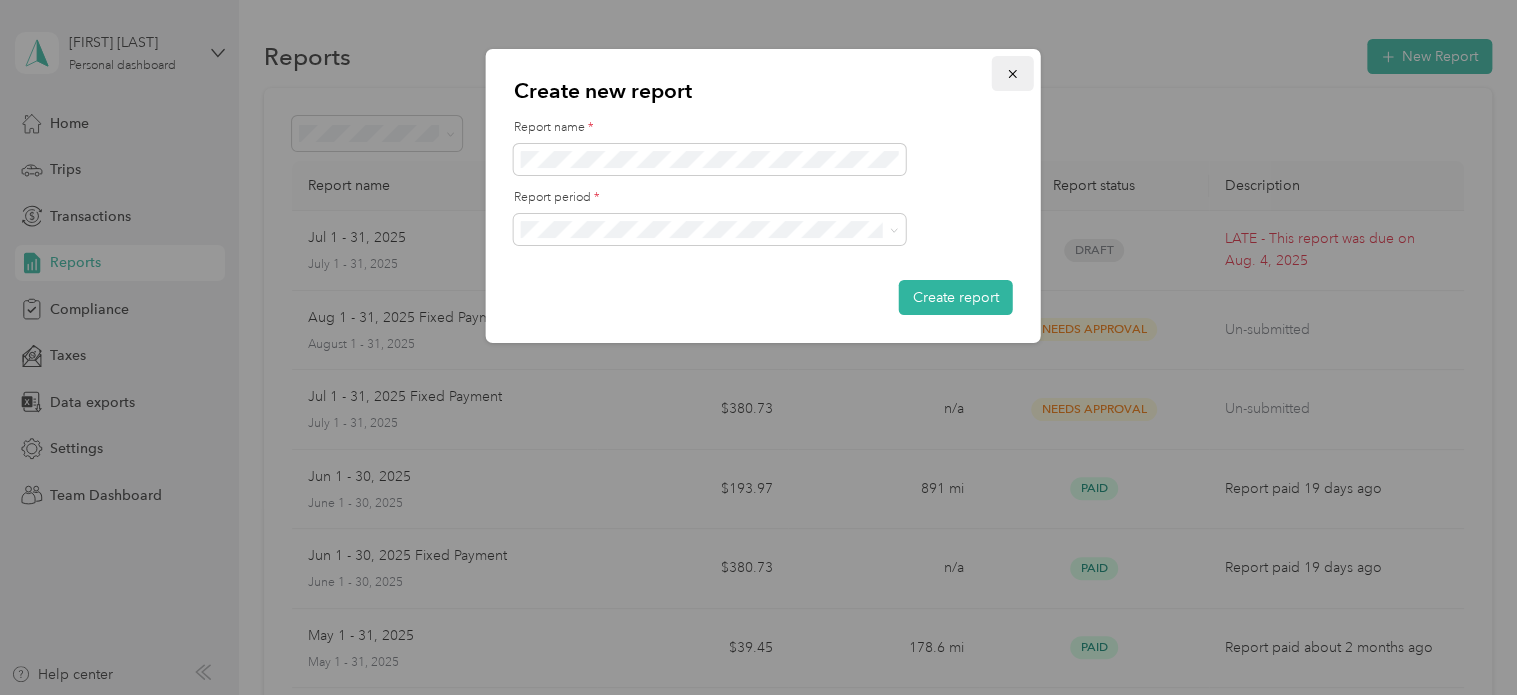 click 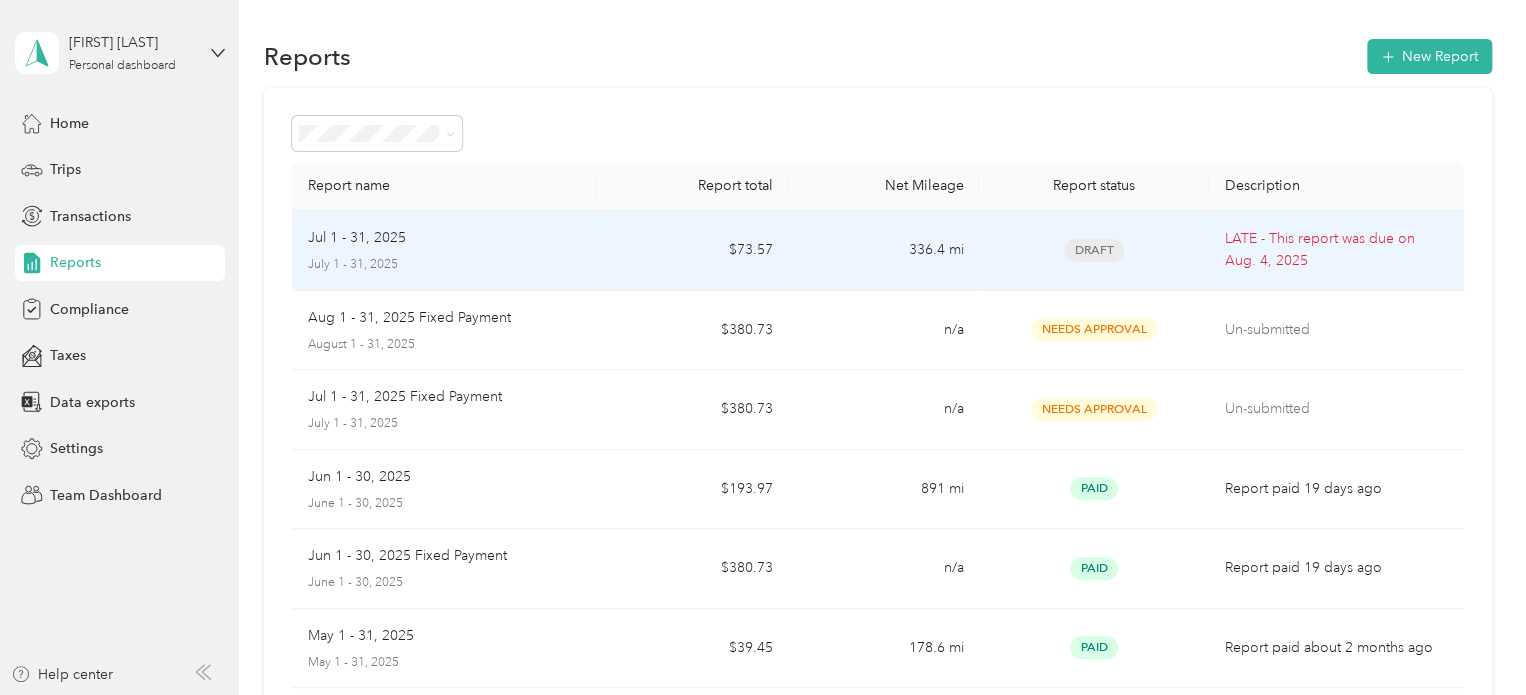 click on "Jul 1 - 31, 2025 July 1 - 31, 2025" at bounding box center (445, 251) 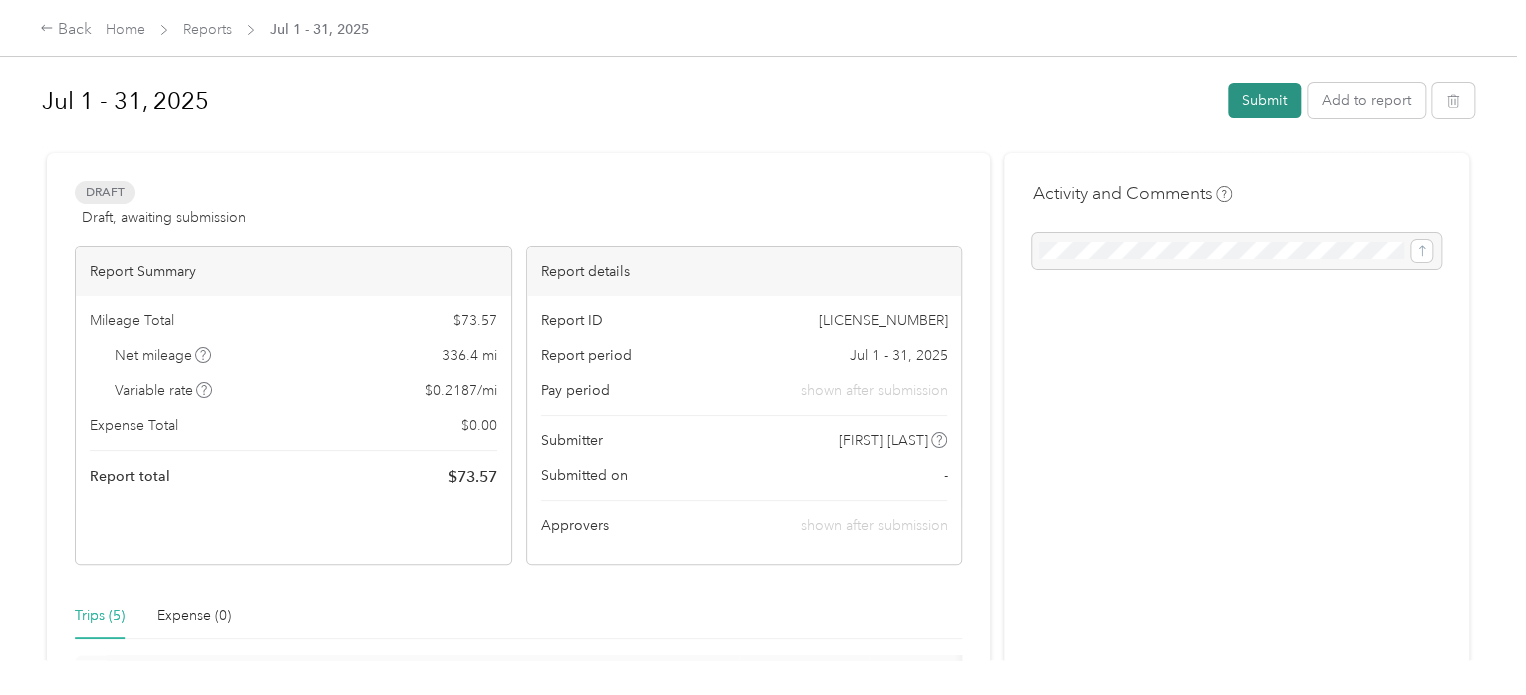 click on "Submit" at bounding box center [1264, 100] 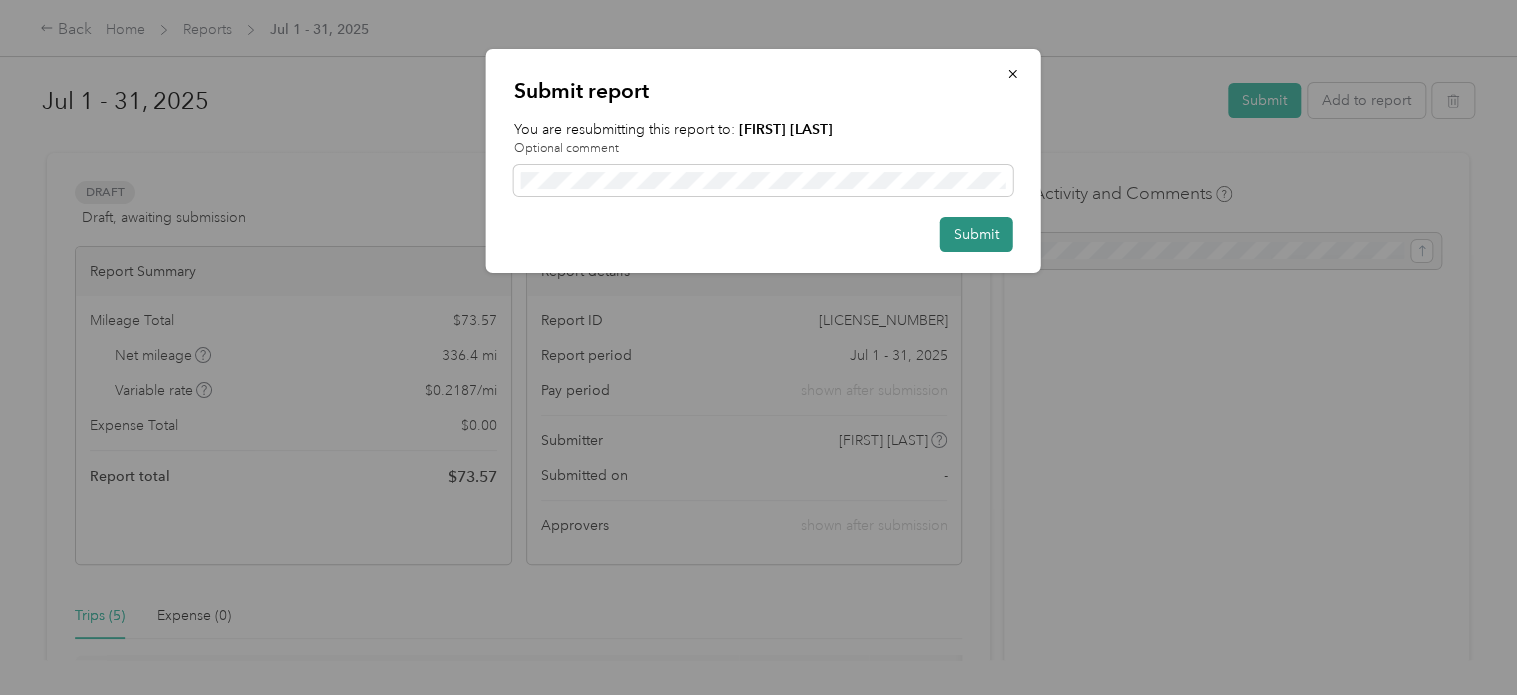 click on "Submit" at bounding box center [976, 234] 